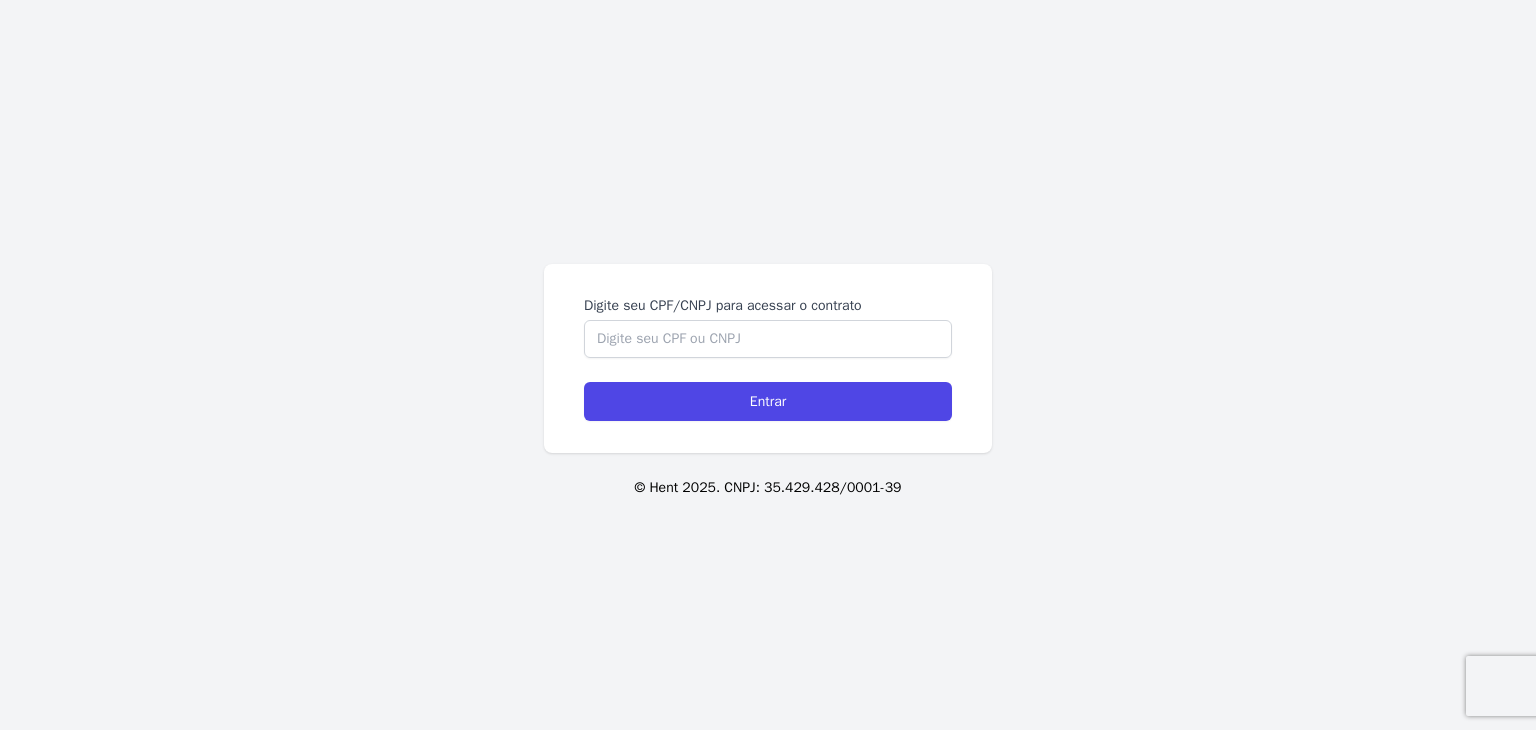 scroll, scrollTop: 0, scrollLeft: 0, axis: both 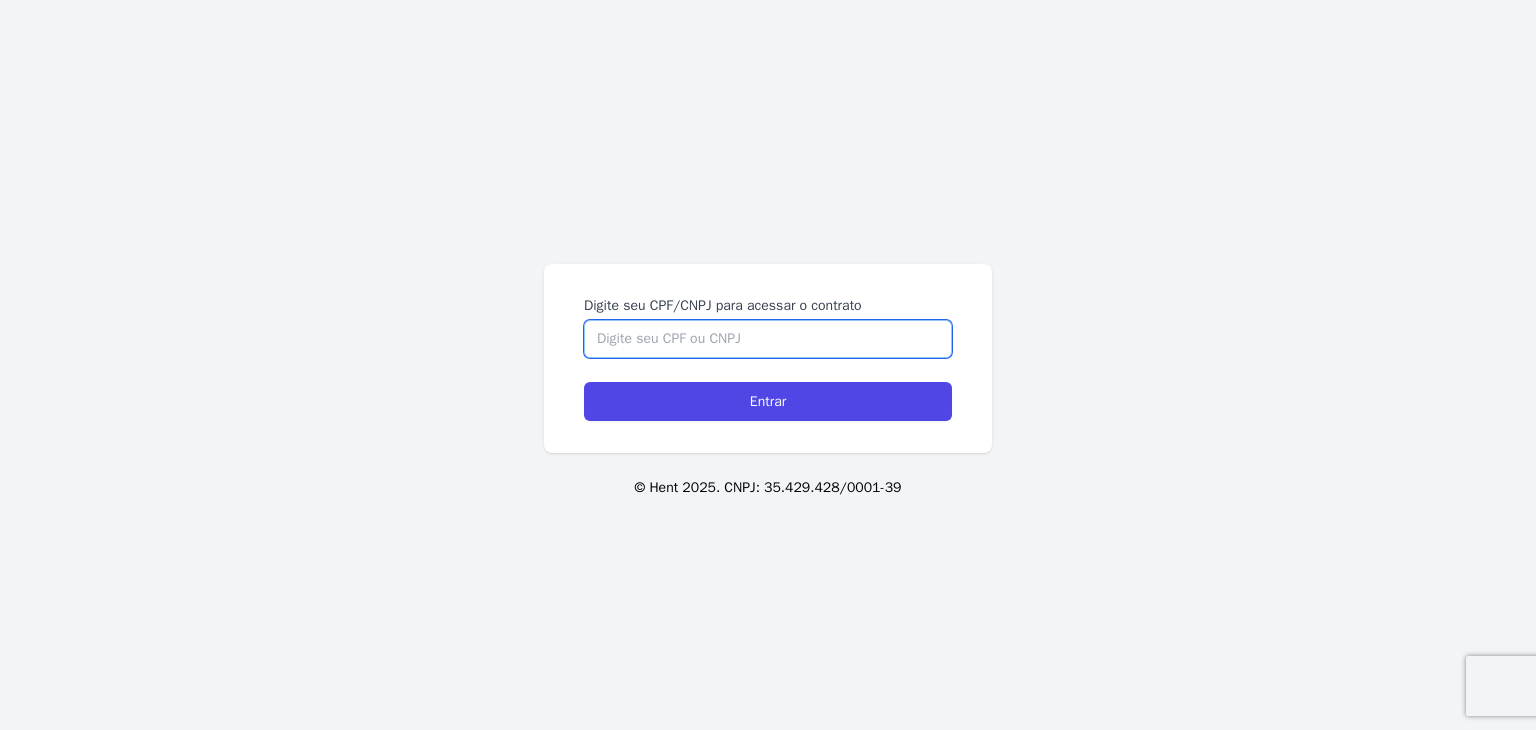 click on "Digite seu CPF/CNPJ para acessar o contrato" at bounding box center (768, 339) 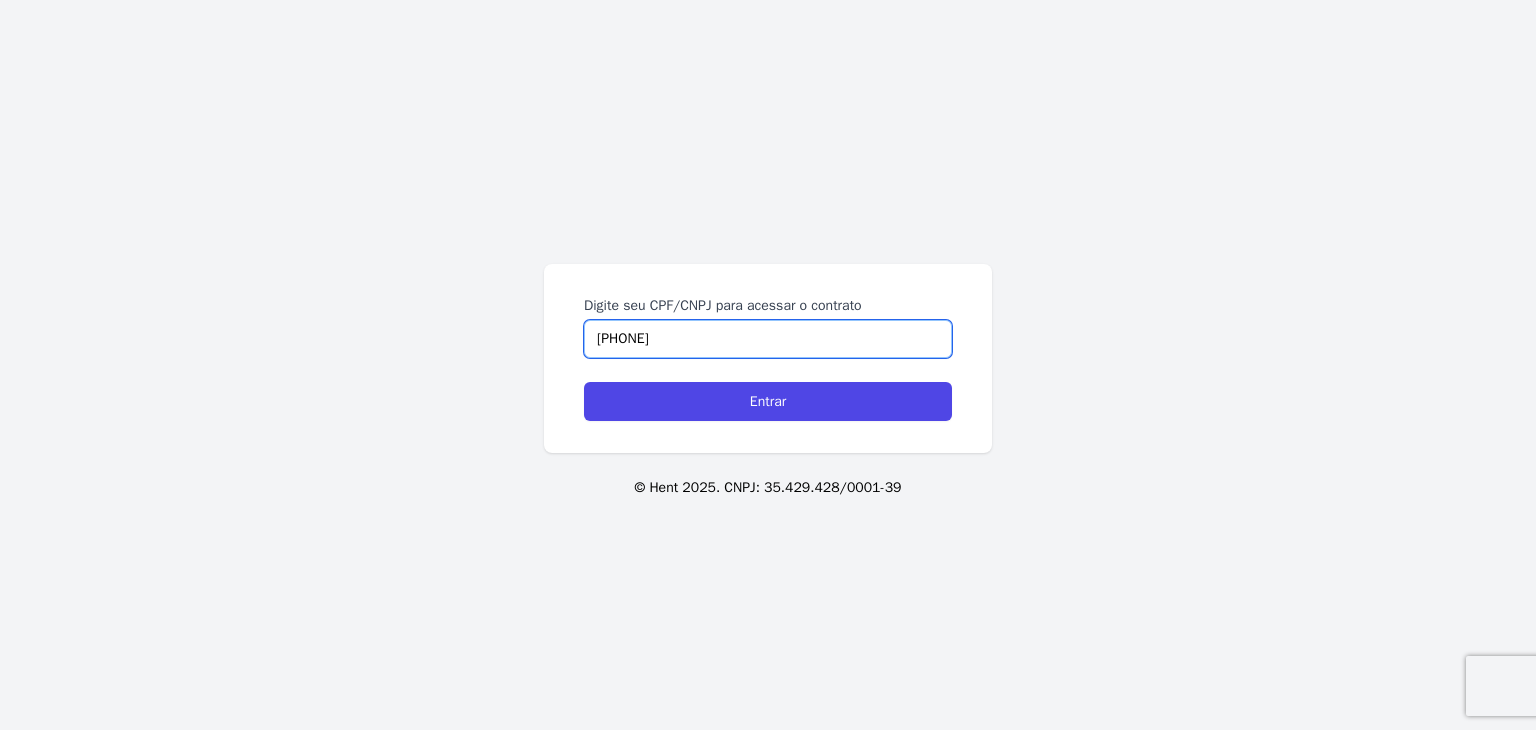 type on "[PHONE]" 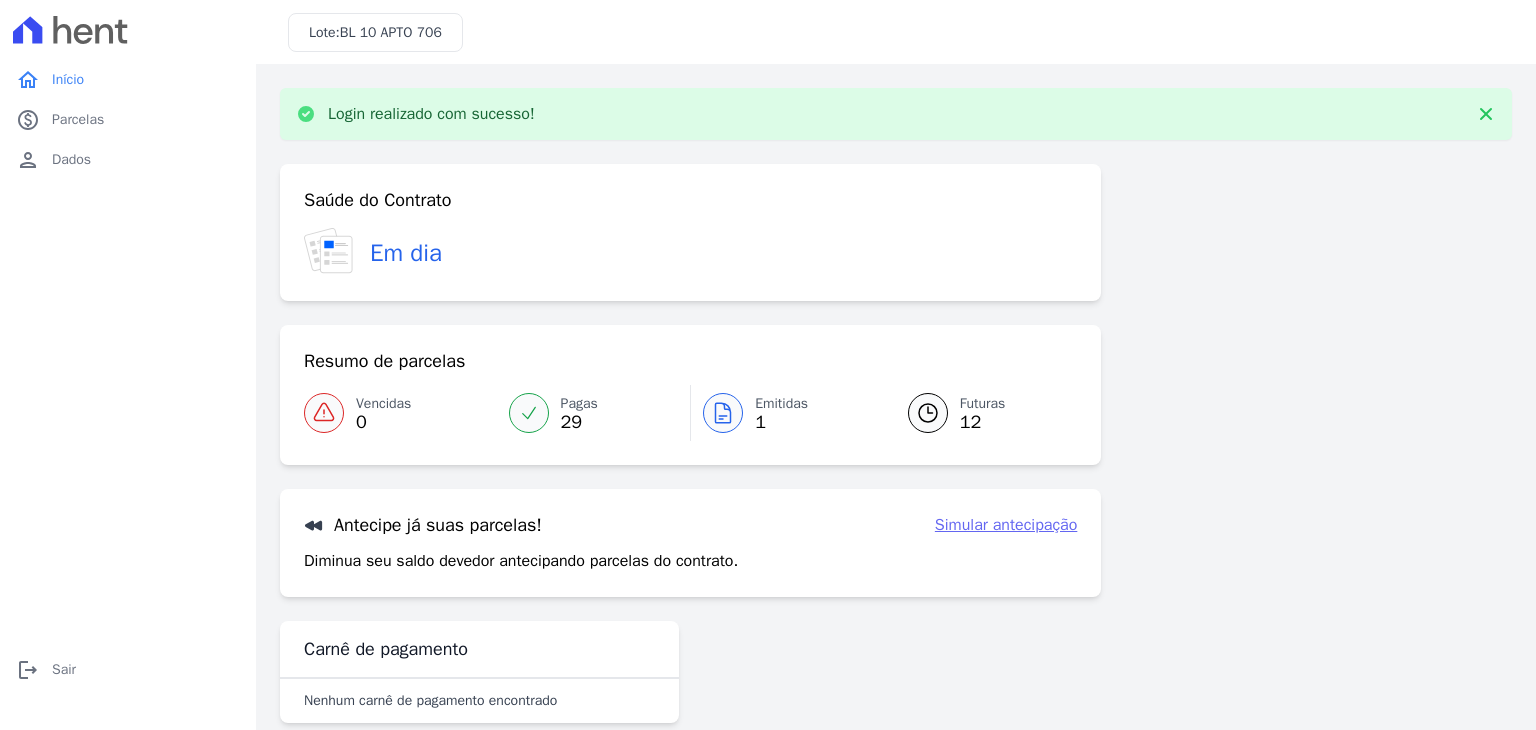 scroll, scrollTop: 0, scrollLeft: 0, axis: both 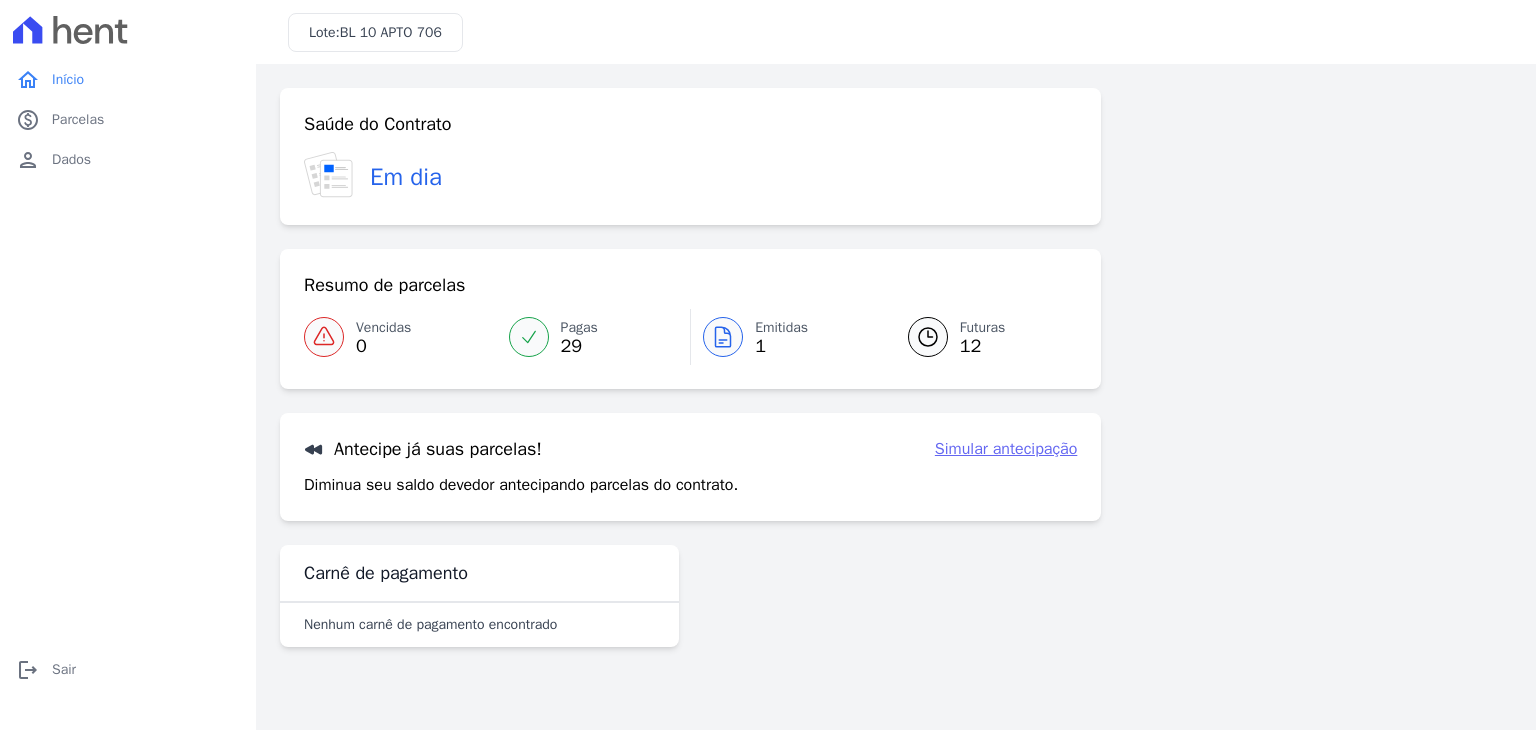 click on "Emitidas" at bounding box center [781, 327] 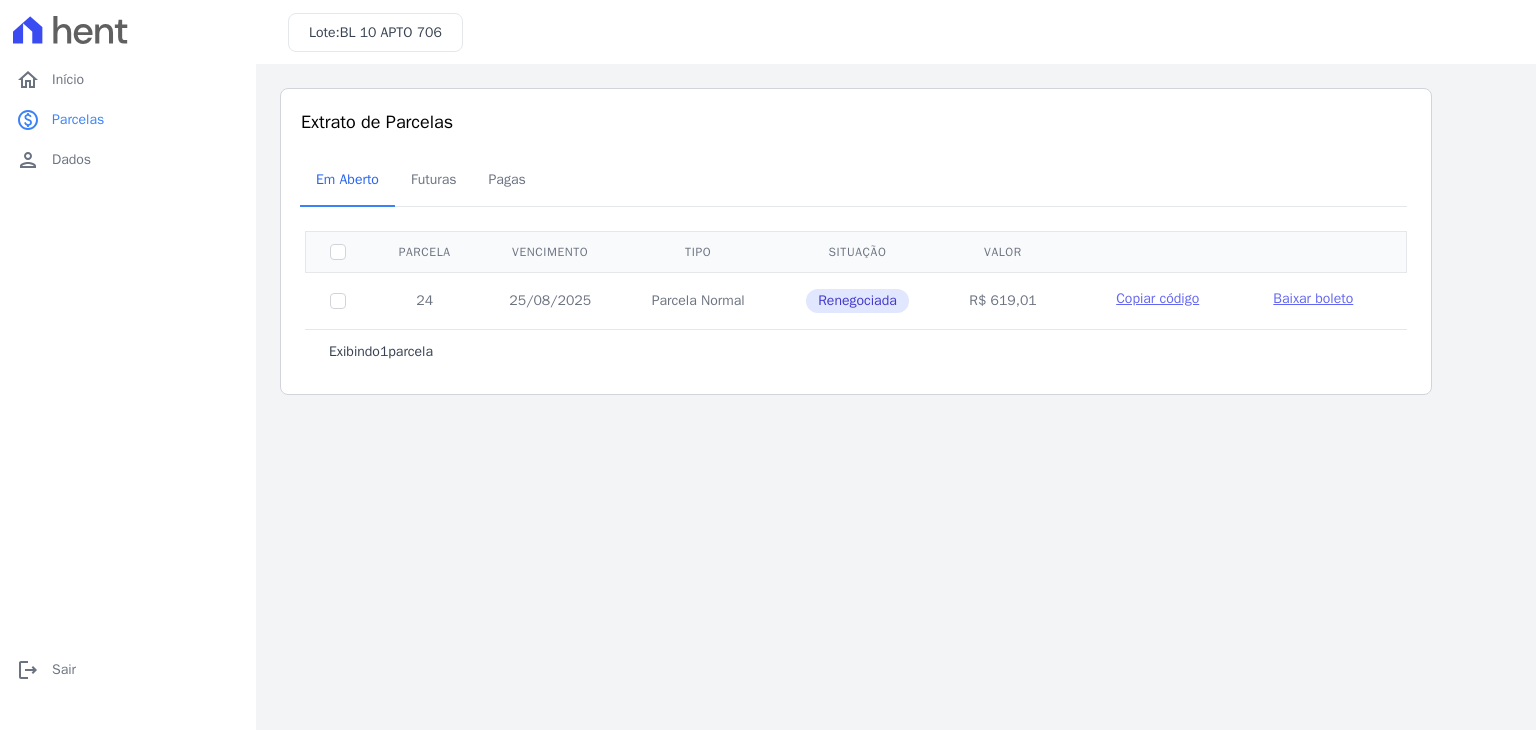 click on "Baixar boleto" at bounding box center (1313, 298) 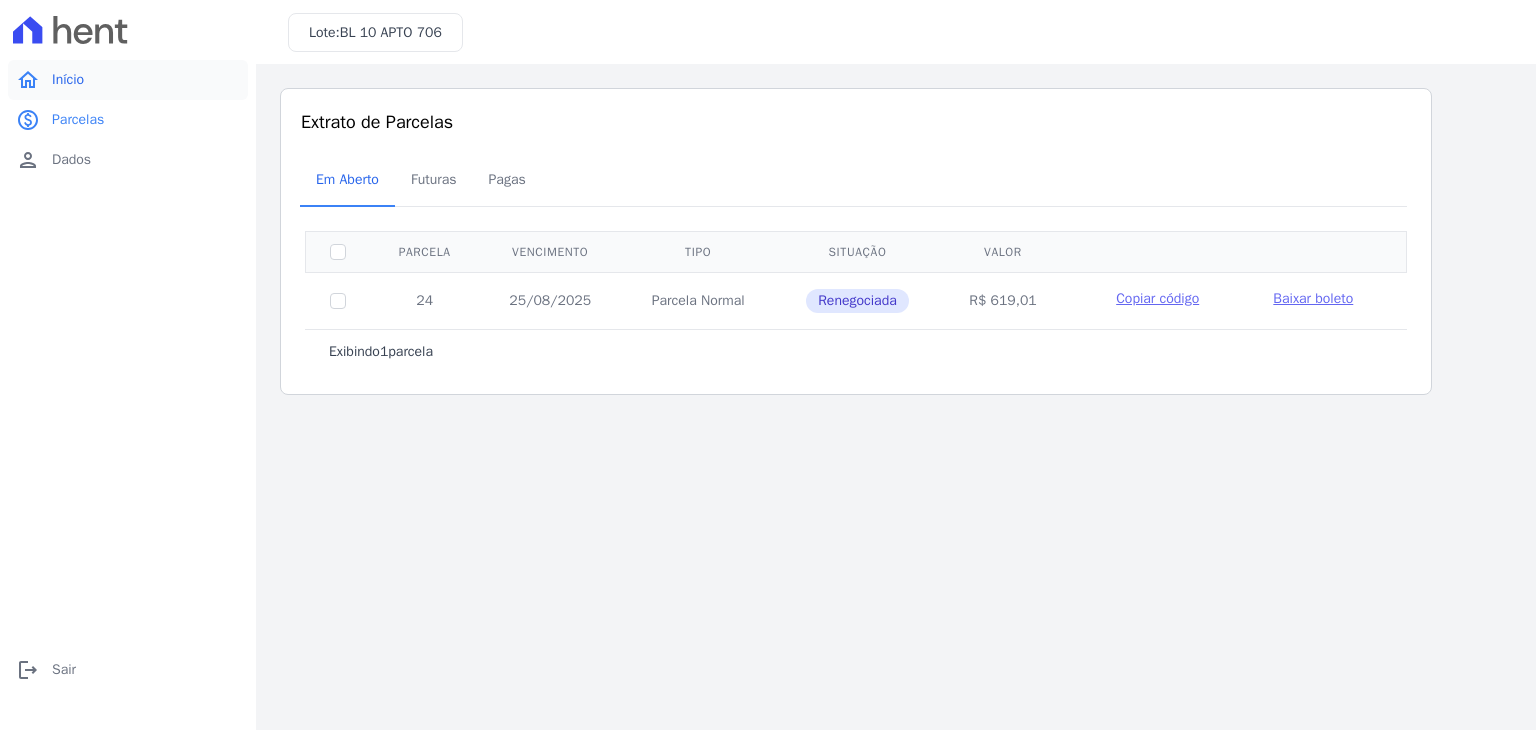 click on "home Início" at bounding box center [128, 80] 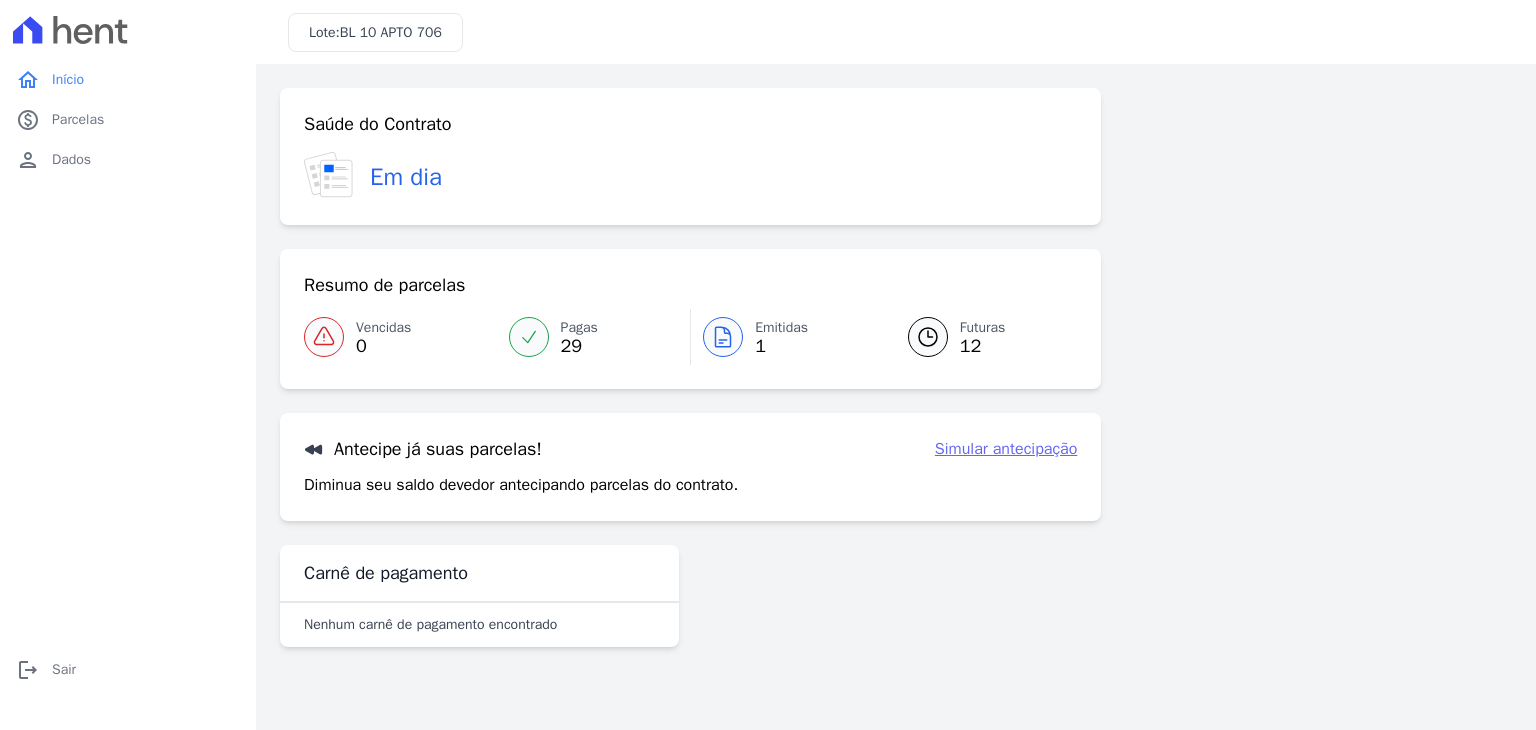 scroll, scrollTop: 0, scrollLeft: 0, axis: both 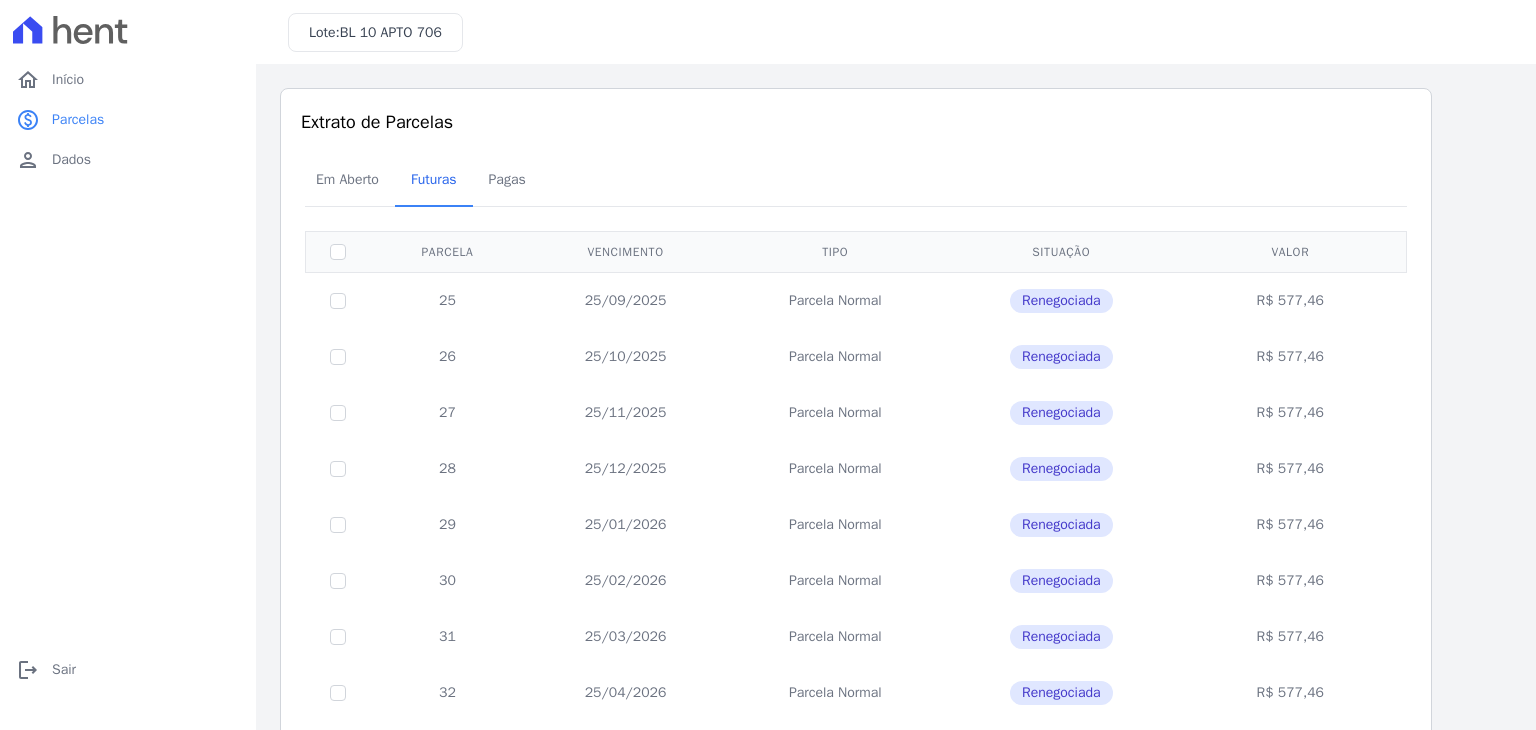 click on "home Início
home Início
paid Parcelas
paid Parcelas
person Dados
person Dados
logout Sair
logout Sair" at bounding box center [128, 387] 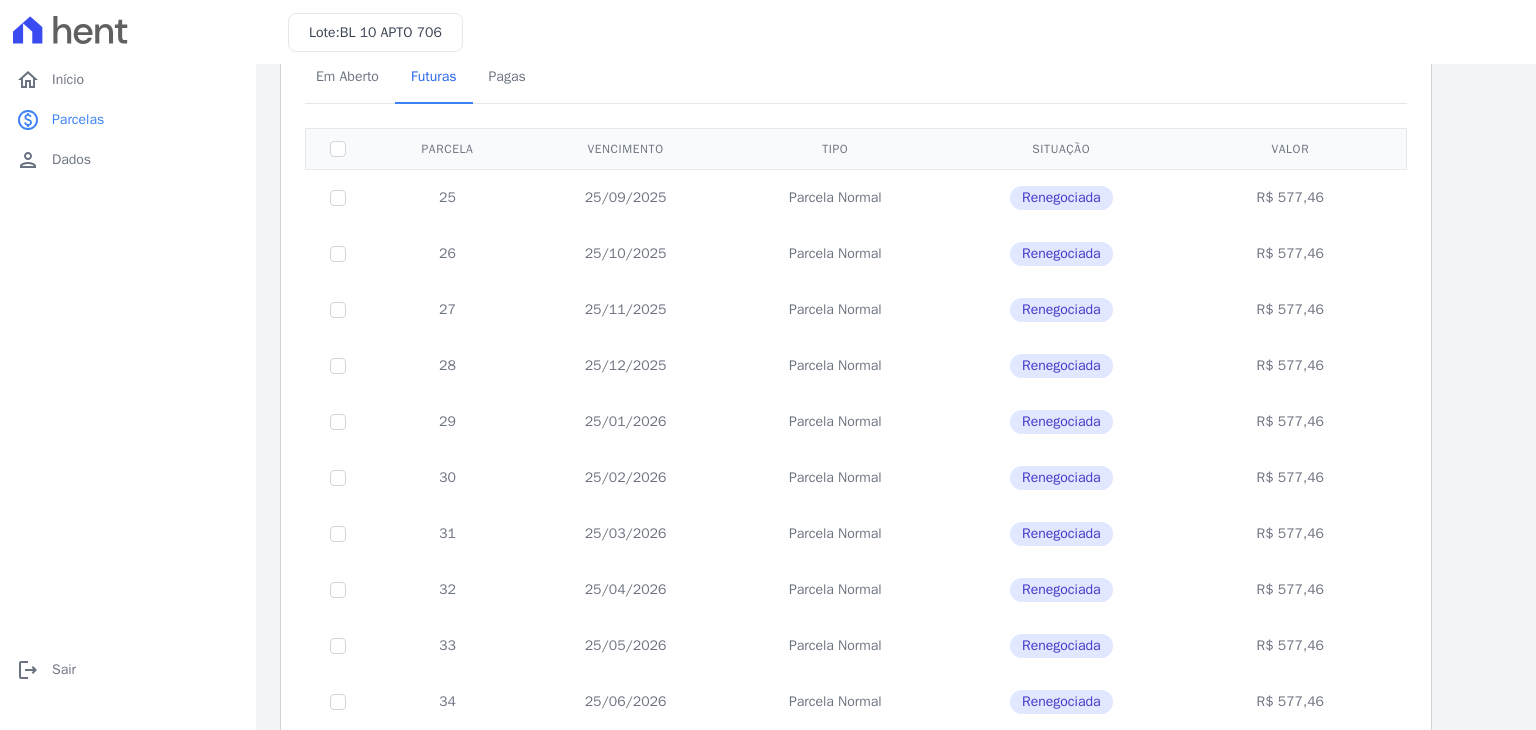 scroll, scrollTop: 64, scrollLeft: 0, axis: vertical 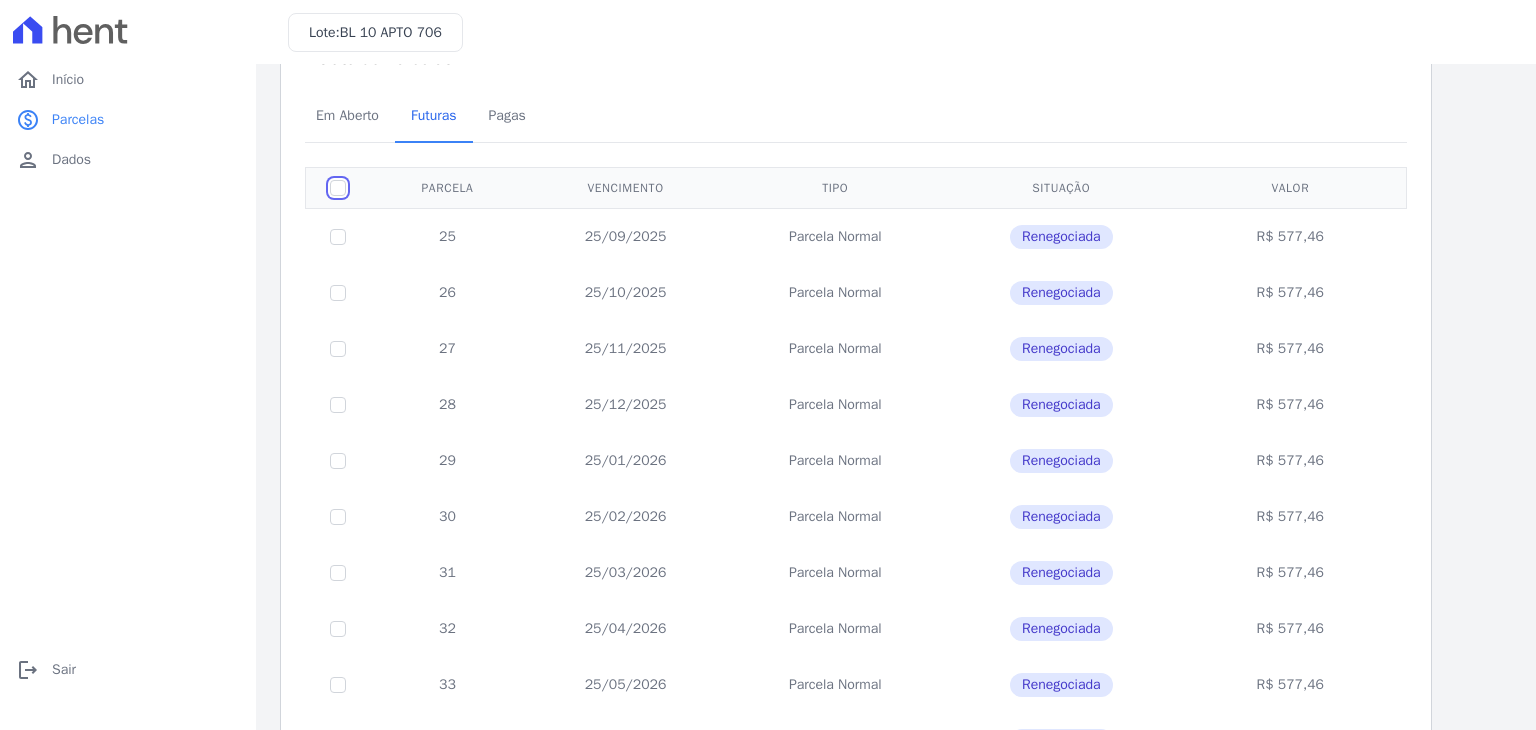 click at bounding box center [338, 188] 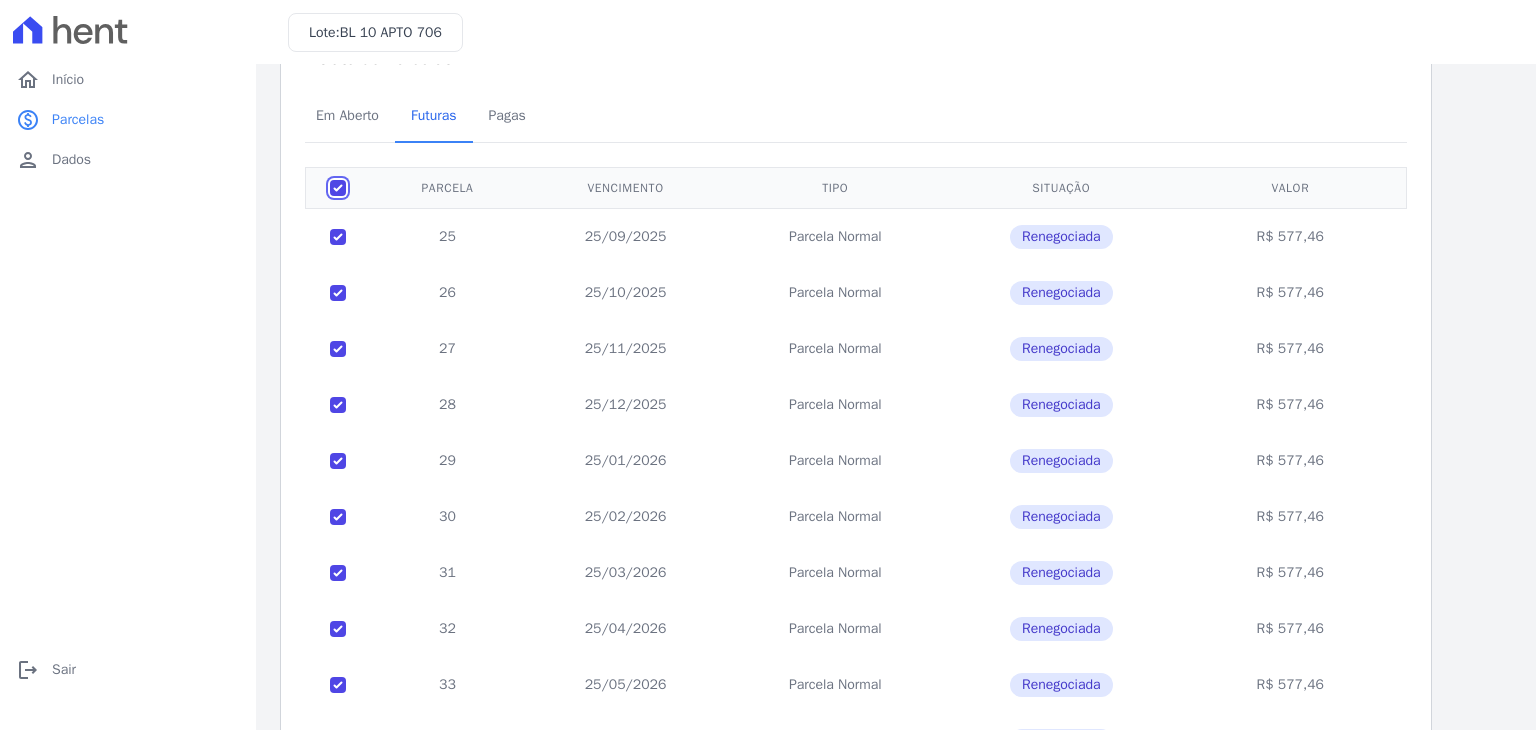 checkbox on "true" 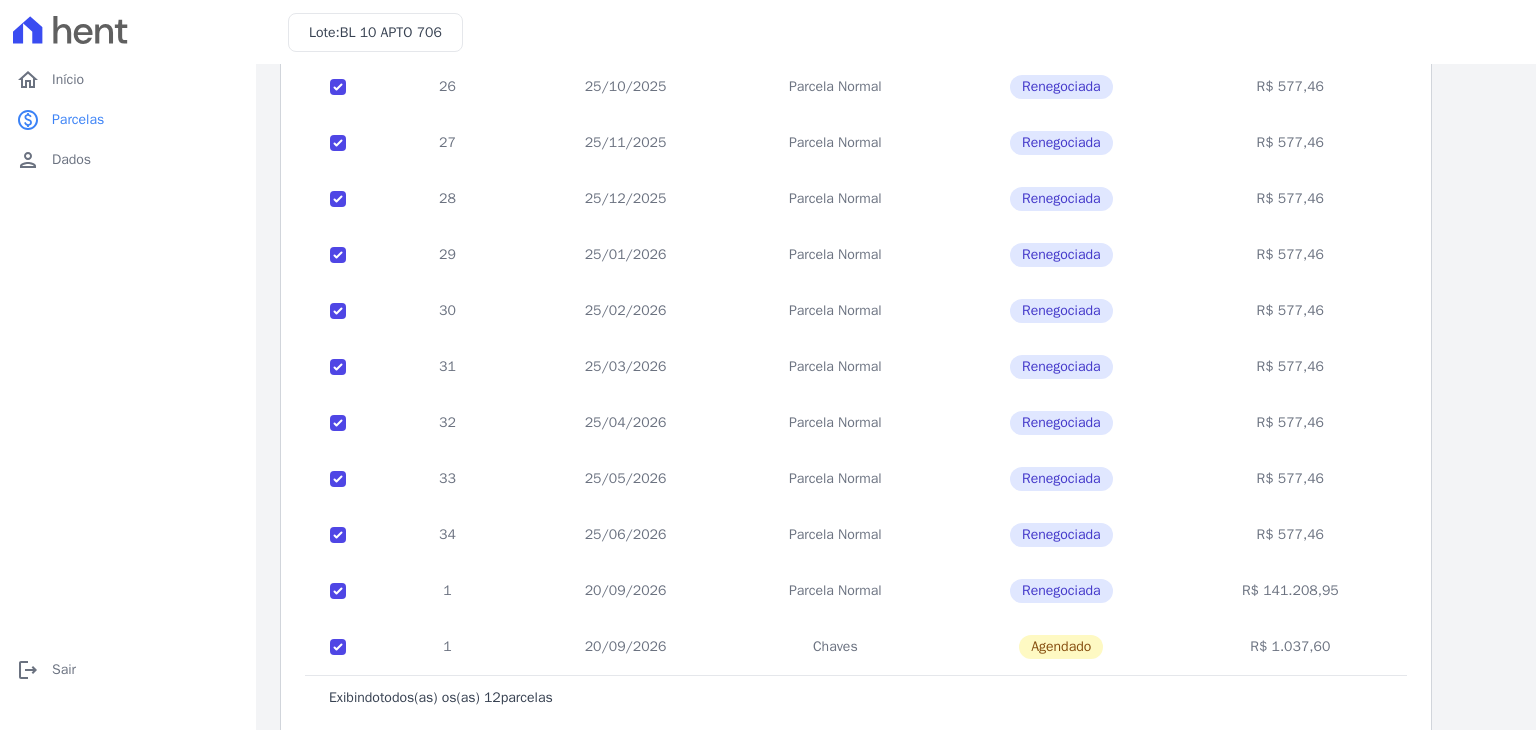 scroll, scrollTop: 303, scrollLeft: 0, axis: vertical 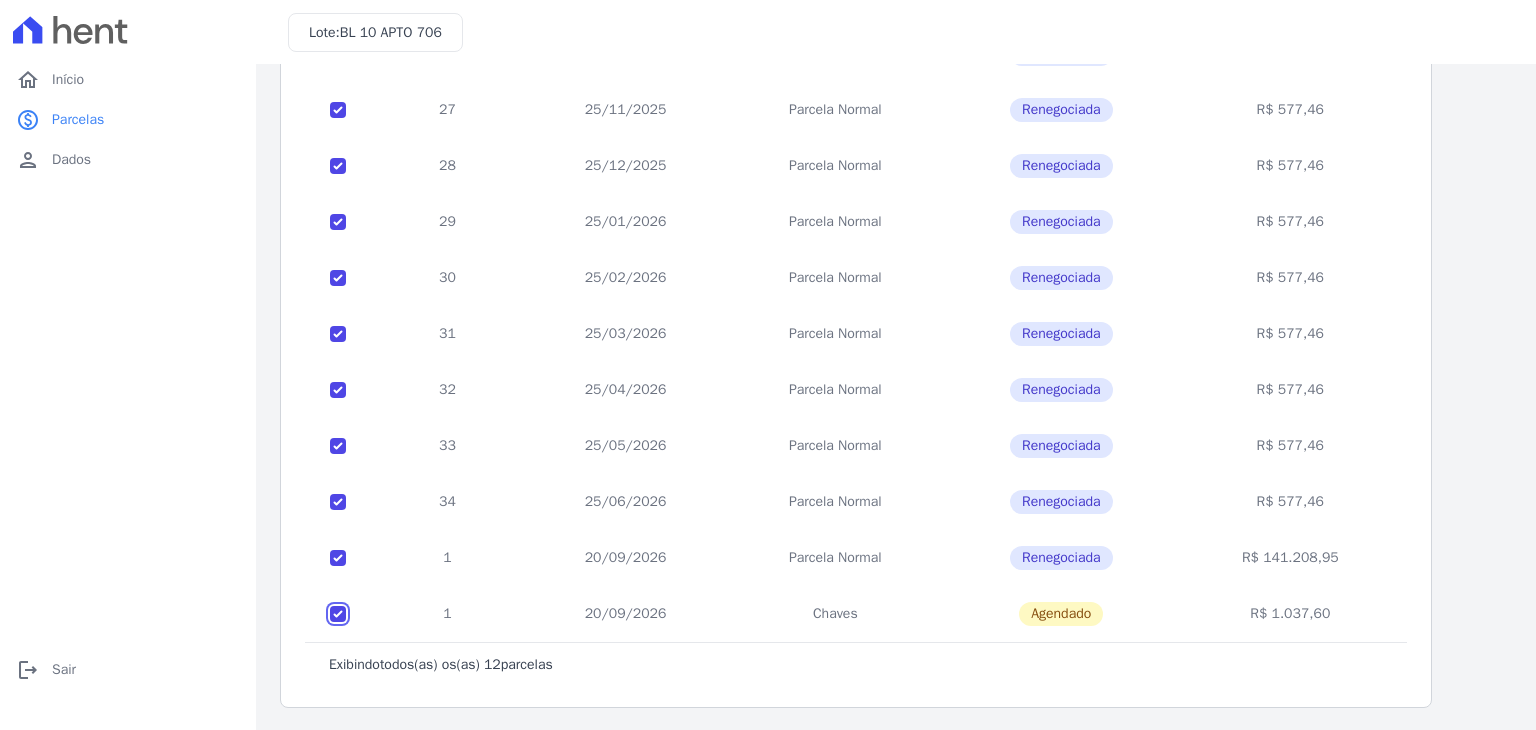 click at bounding box center [338, -2] 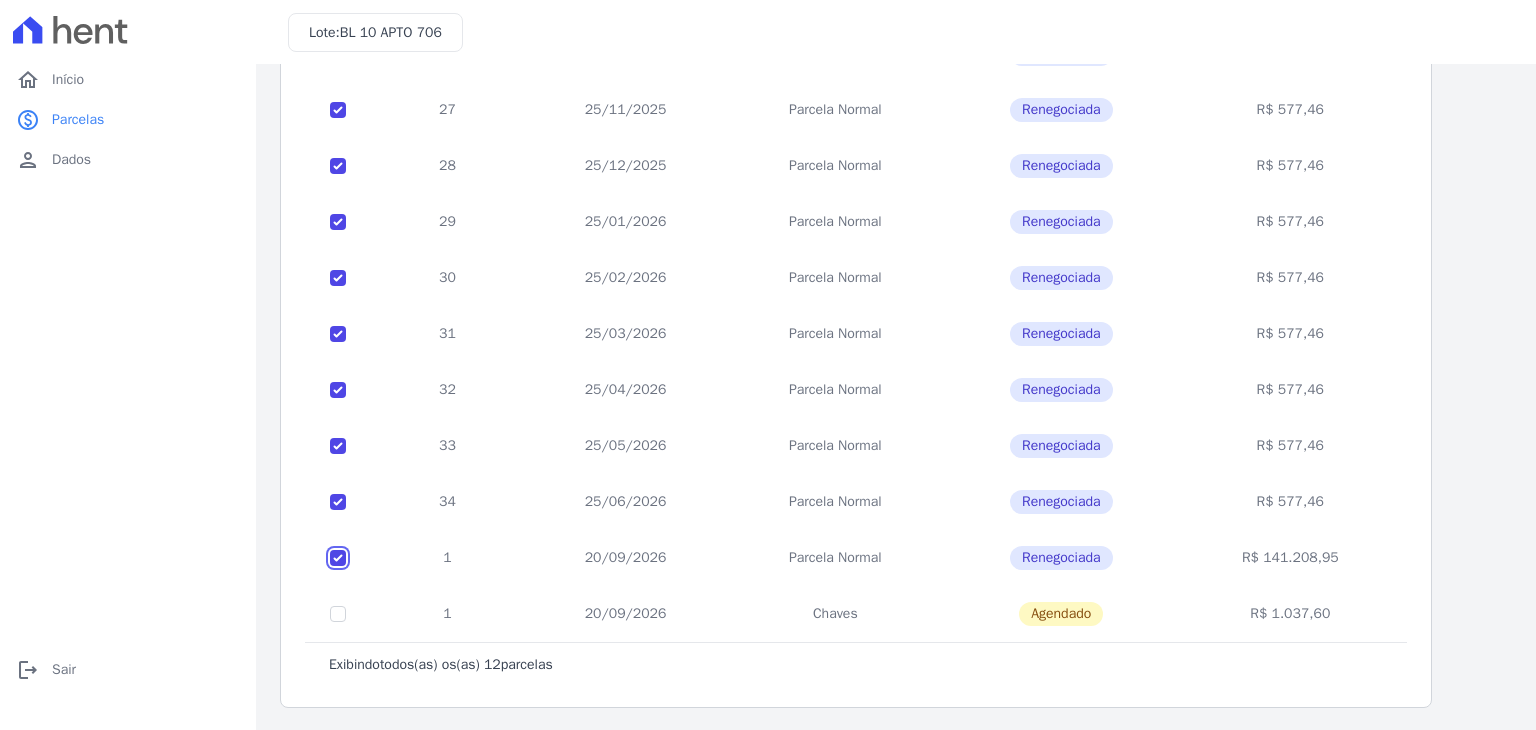 click at bounding box center (338, -2) 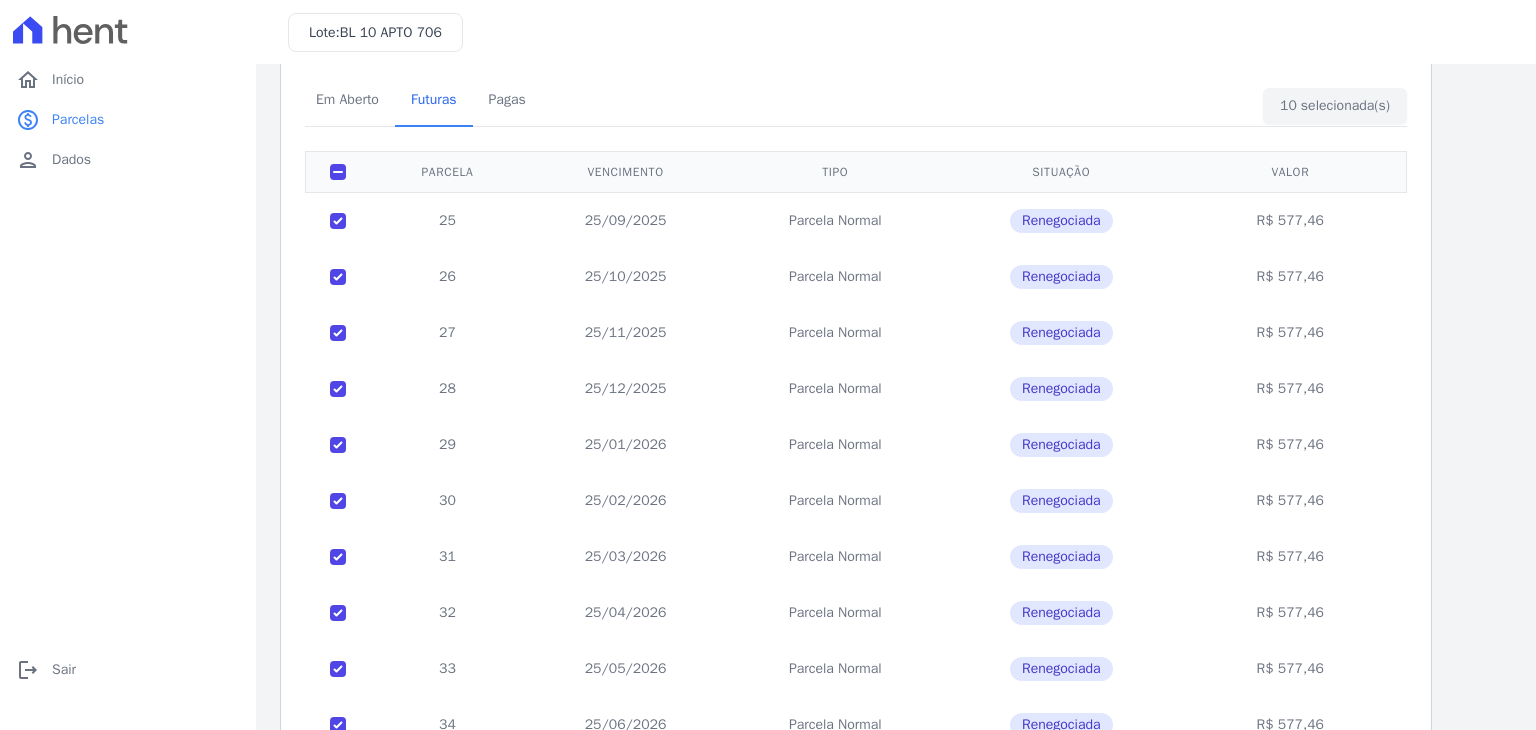 scroll, scrollTop: 0, scrollLeft: 0, axis: both 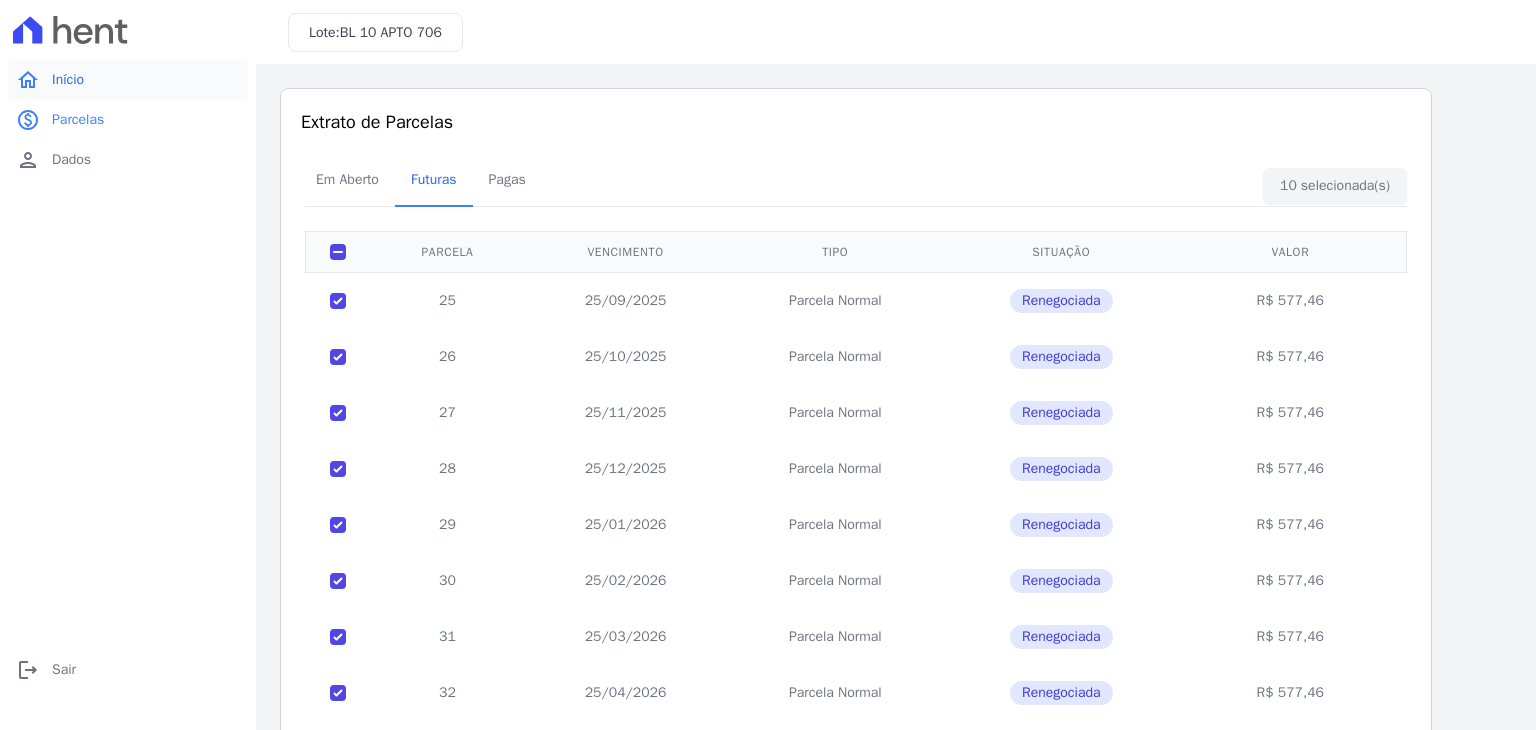 click on "home Início" at bounding box center (128, 80) 